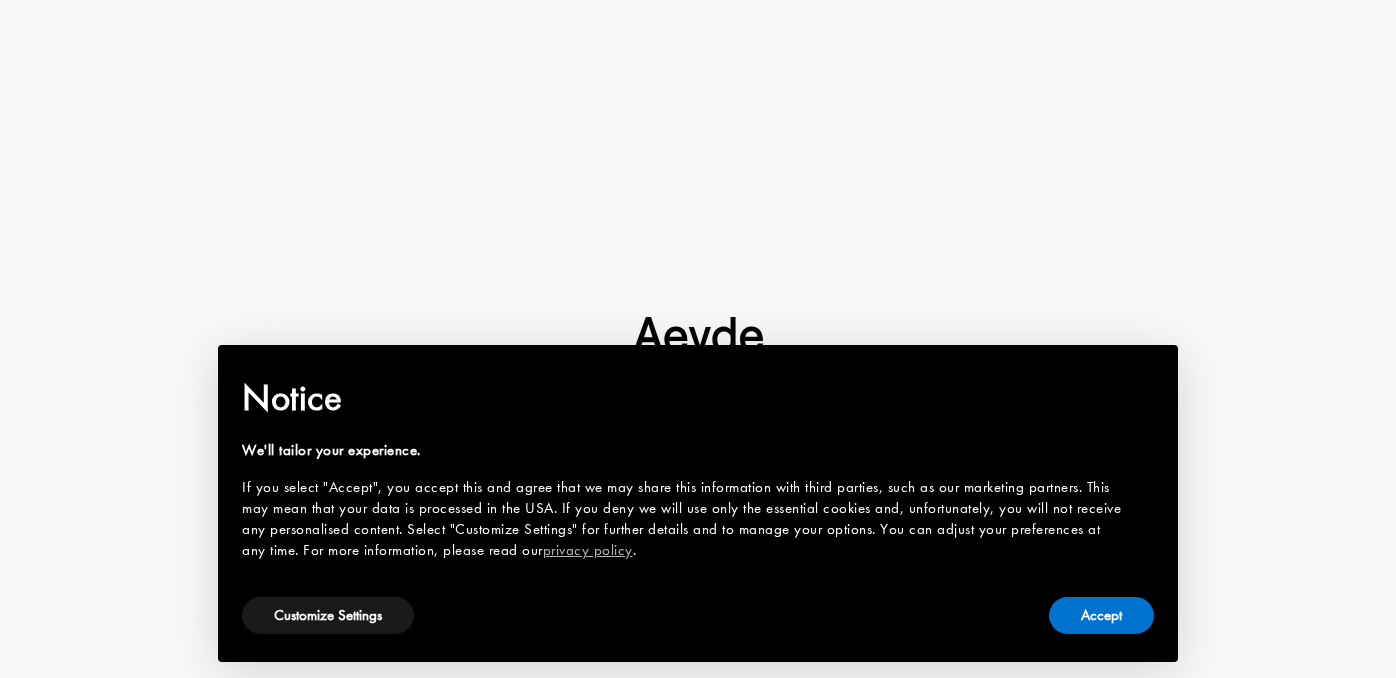 scroll, scrollTop: 0, scrollLeft: 0, axis: both 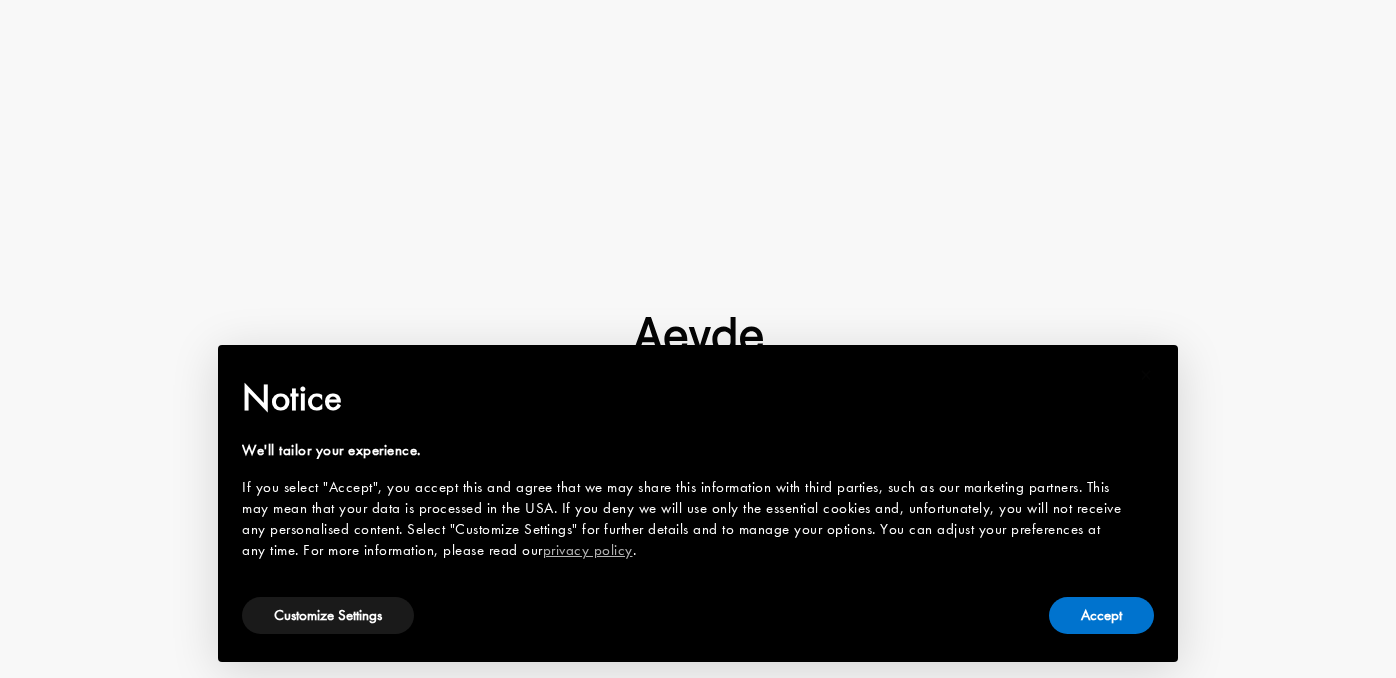 type 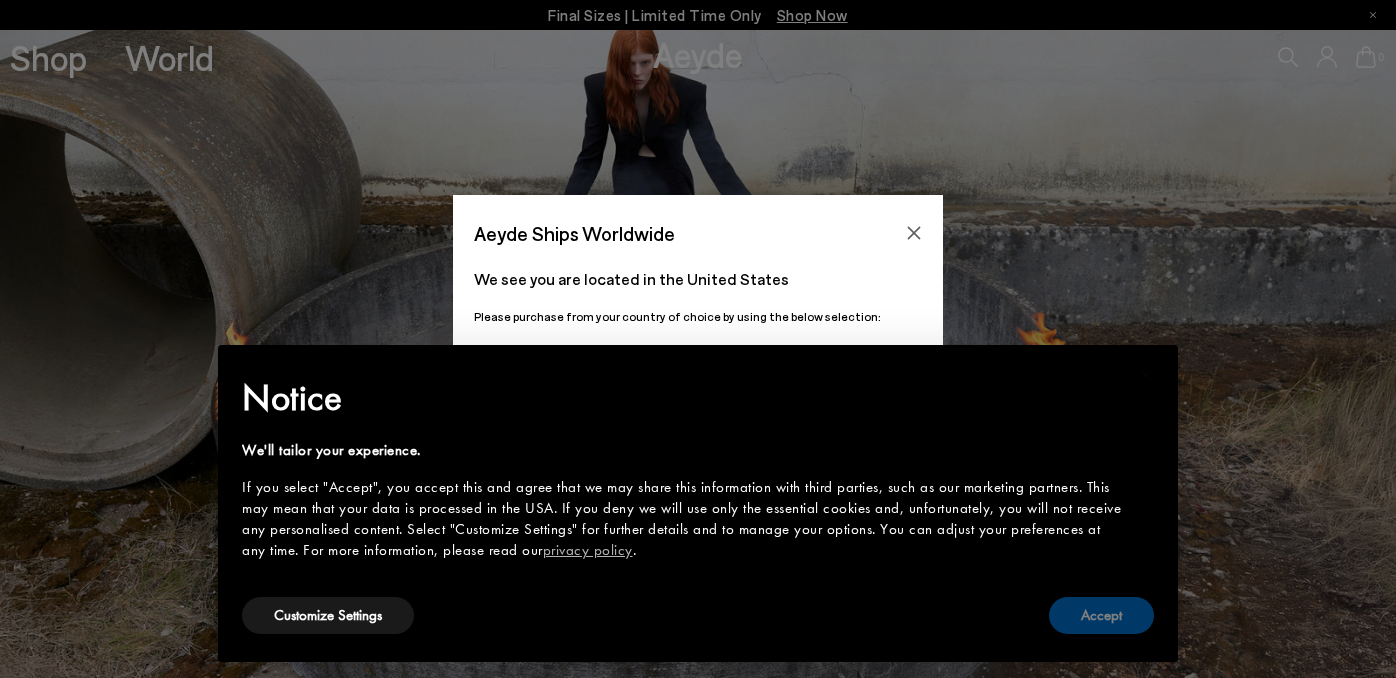click on "Accept" at bounding box center (1101, 615) 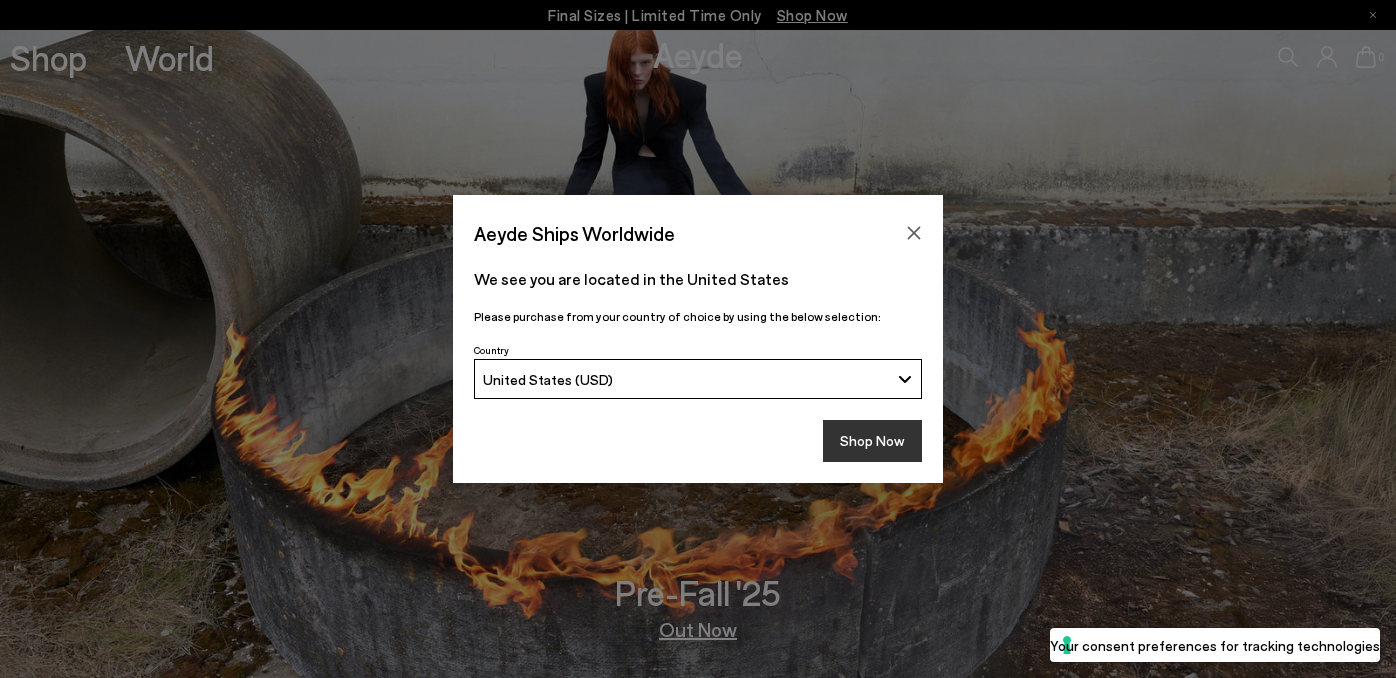 click on "Shop Now" at bounding box center [872, 441] 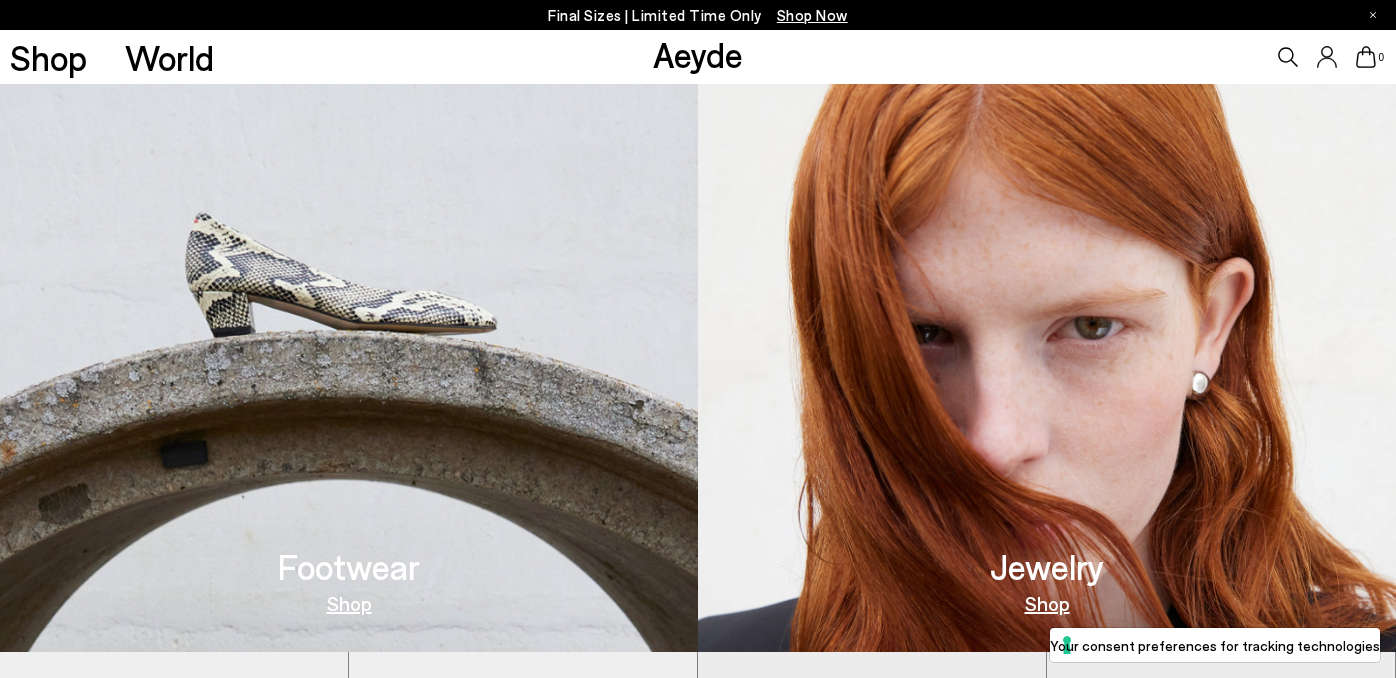 scroll, scrollTop: 681, scrollLeft: 0, axis: vertical 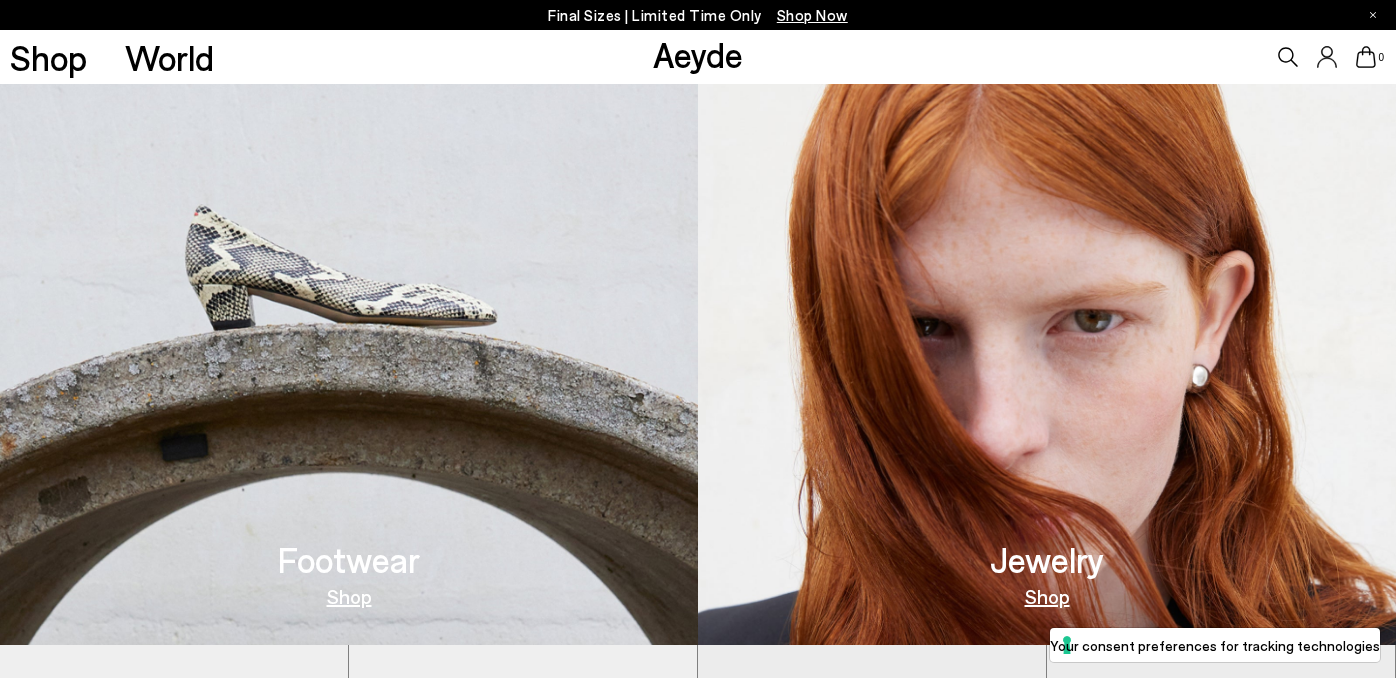 click on "Shop" at bounding box center [349, 596] 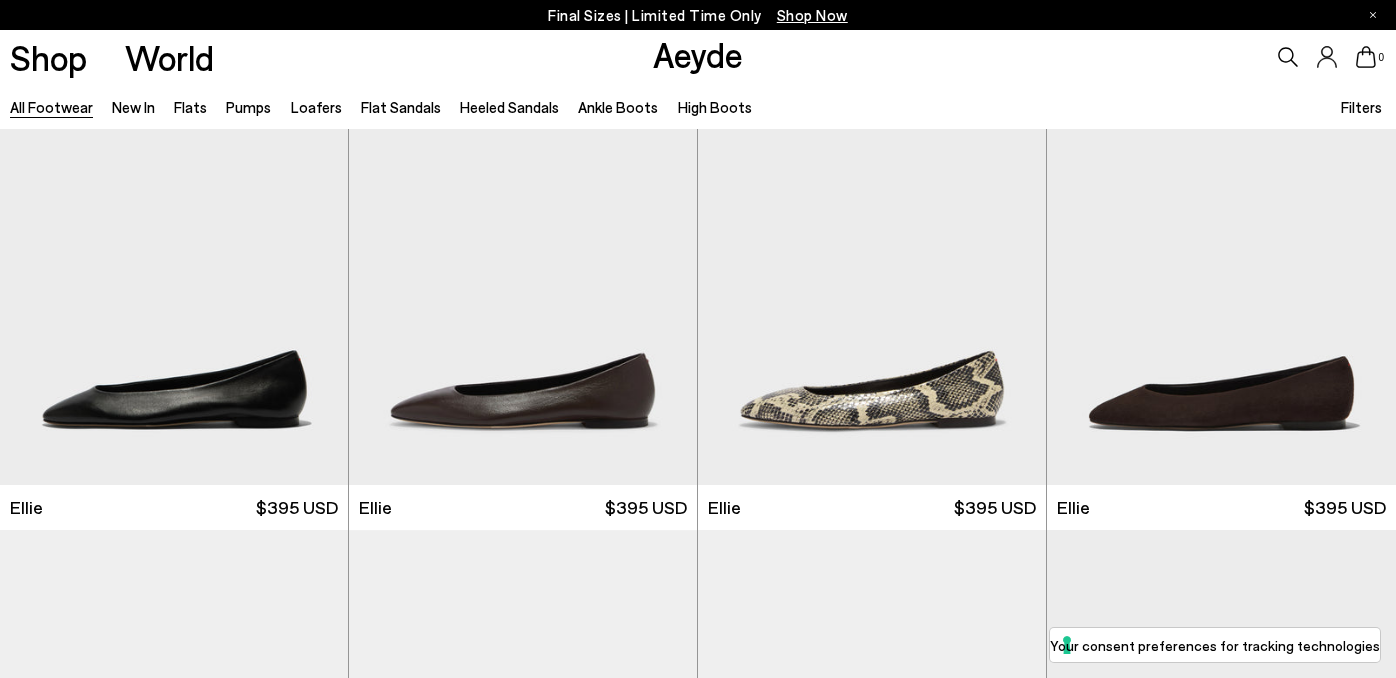 scroll, scrollTop: 99, scrollLeft: 0, axis: vertical 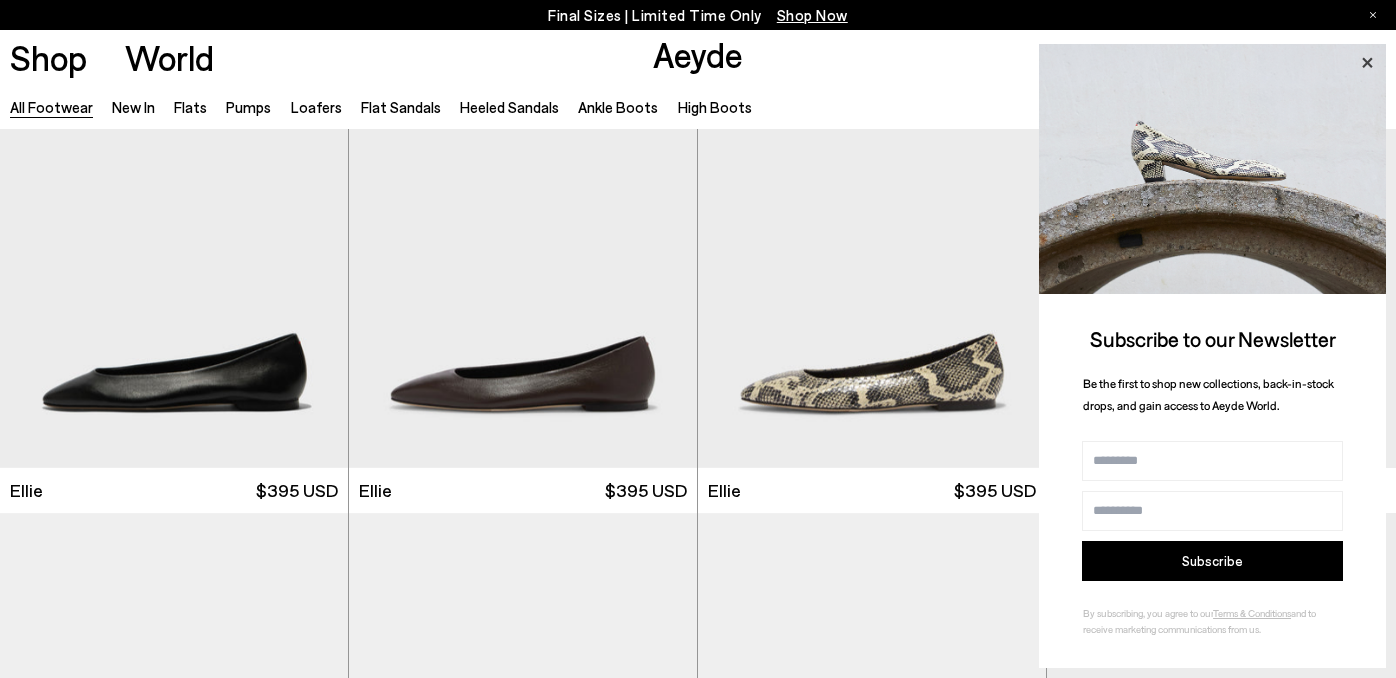 click 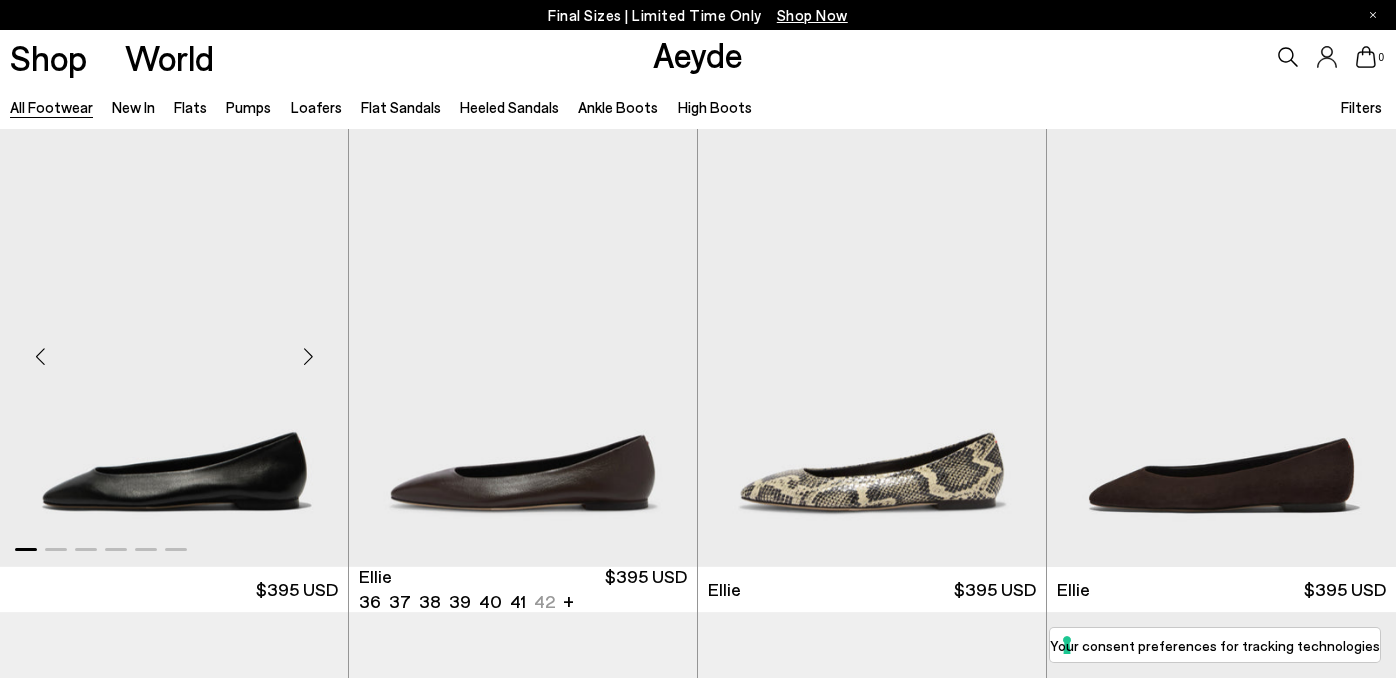 scroll, scrollTop: 0, scrollLeft: 0, axis: both 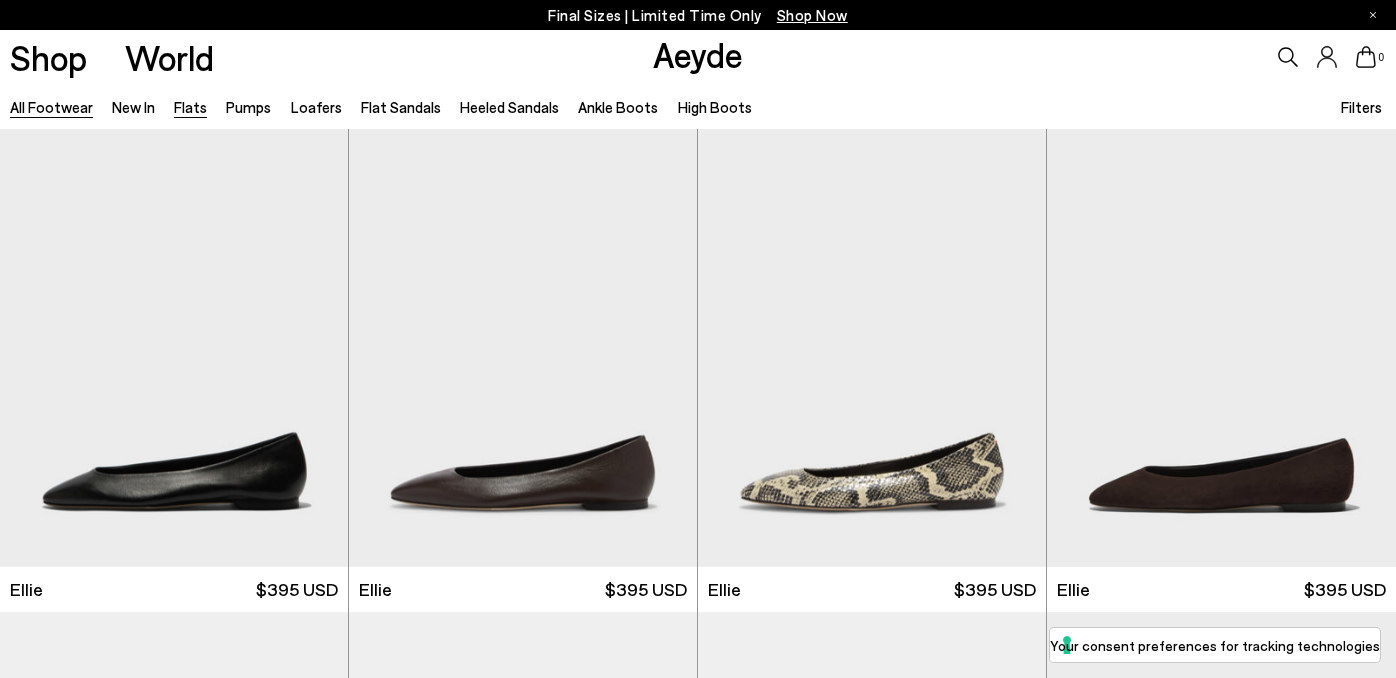 click on "Flats" at bounding box center (190, 107) 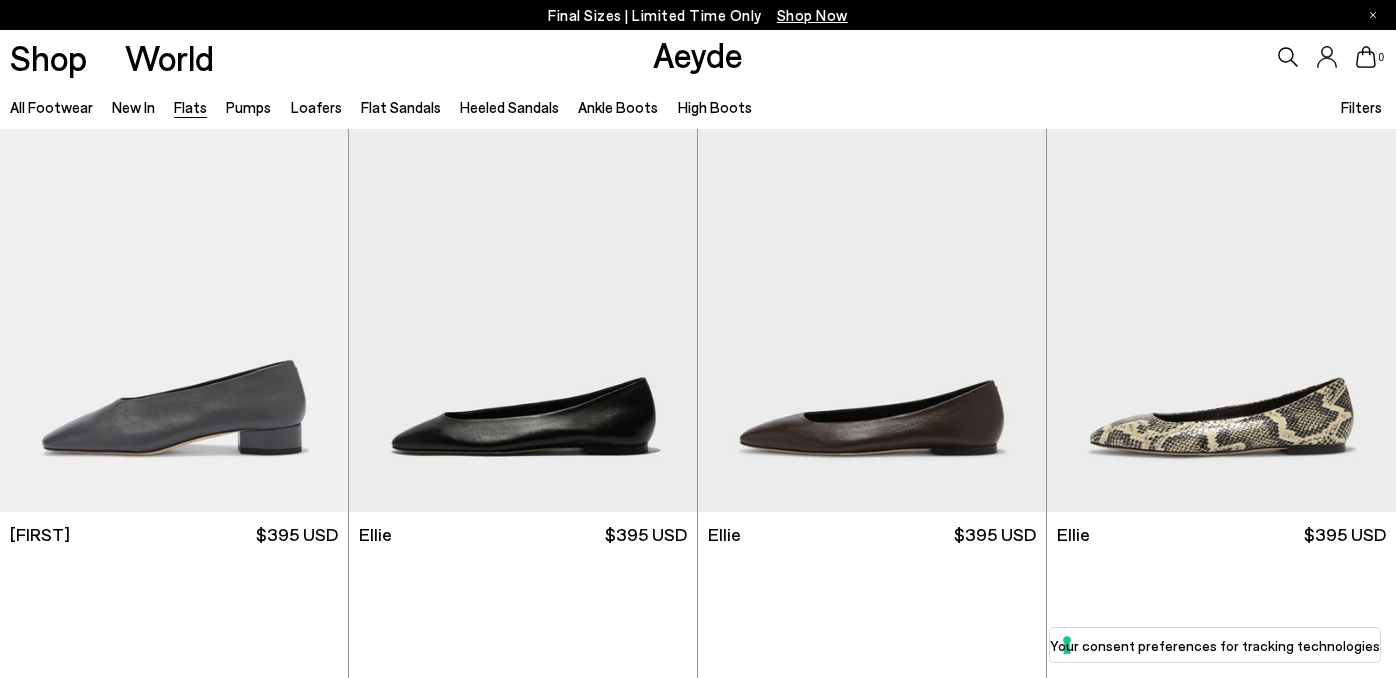 scroll, scrollTop: 545, scrollLeft: 0, axis: vertical 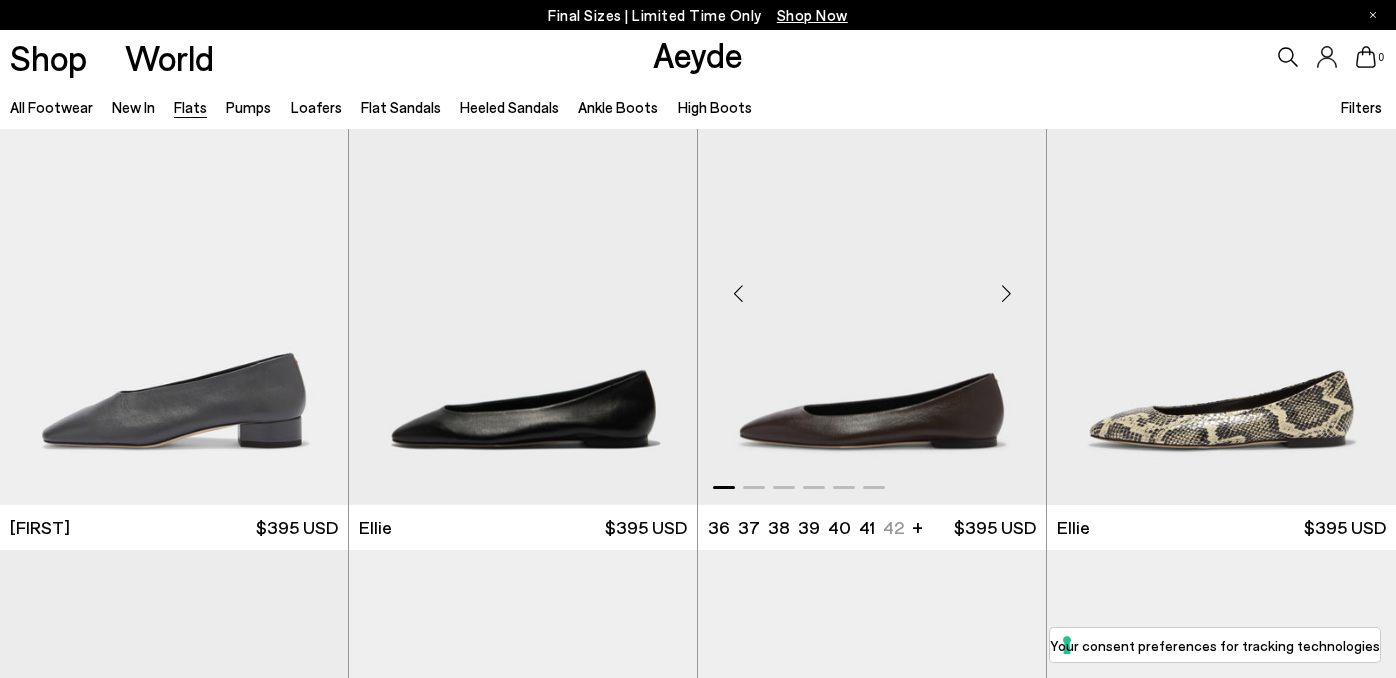 click at bounding box center (872, 286) 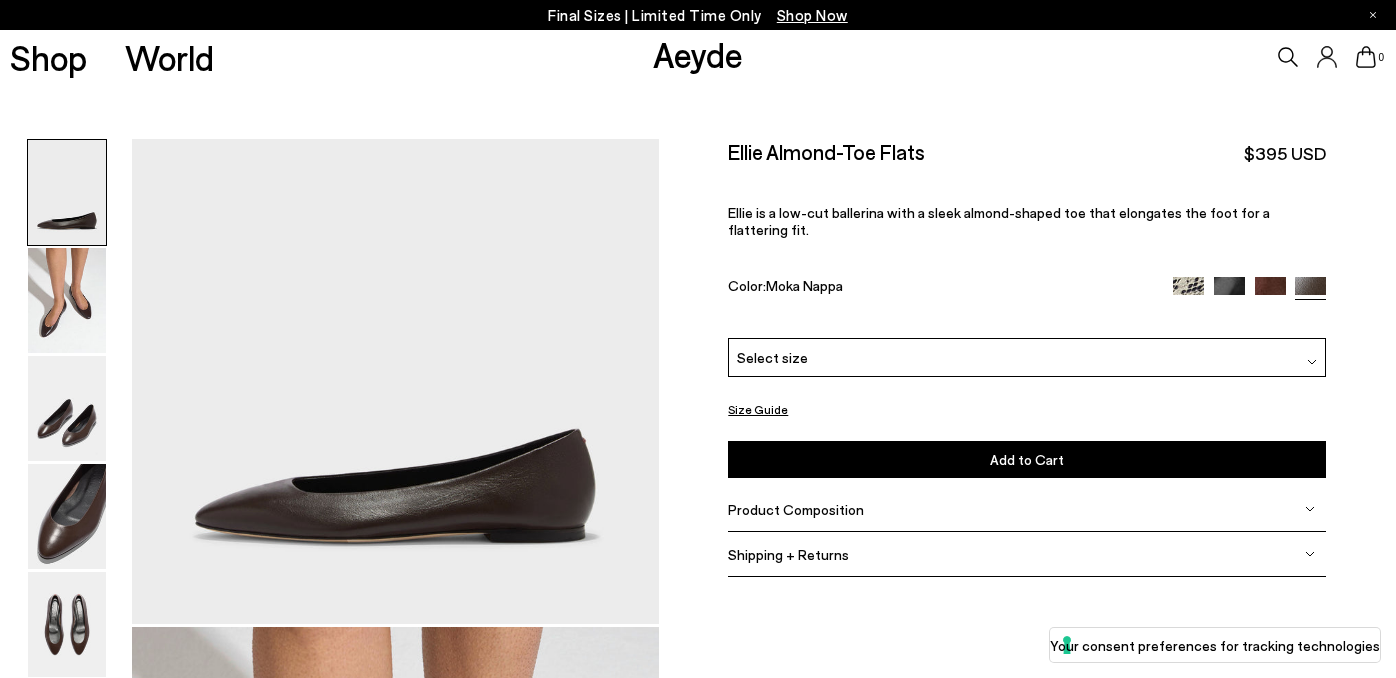 scroll, scrollTop: 0, scrollLeft: 0, axis: both 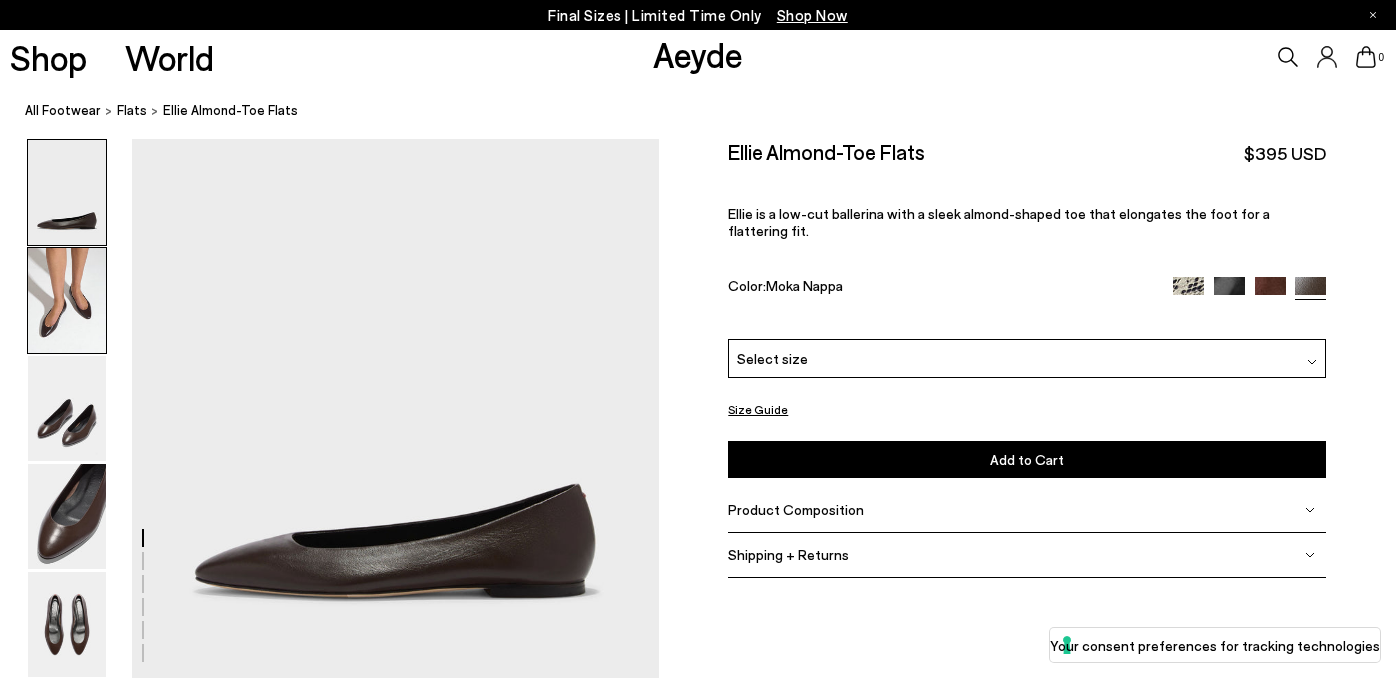 click at bounding box center (67, 300) 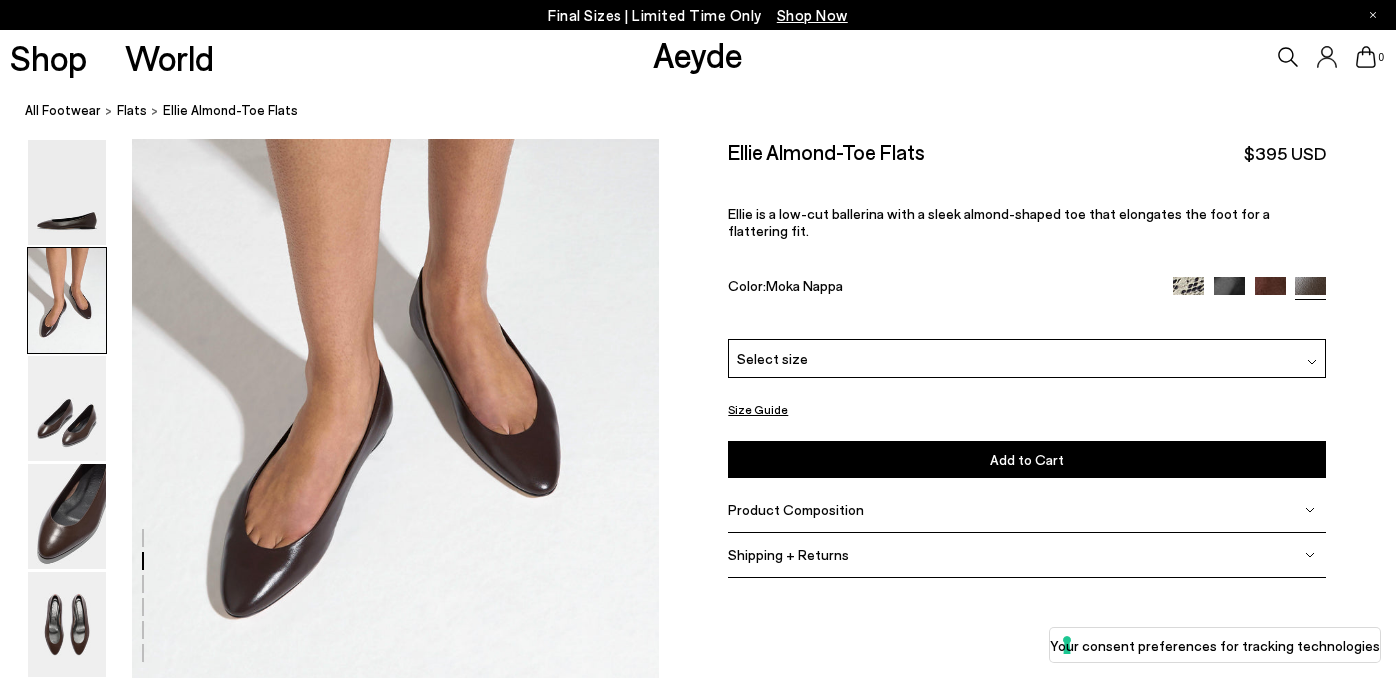 scroll, scrollTop: 659, scrollLeft: 0, axis: vertical 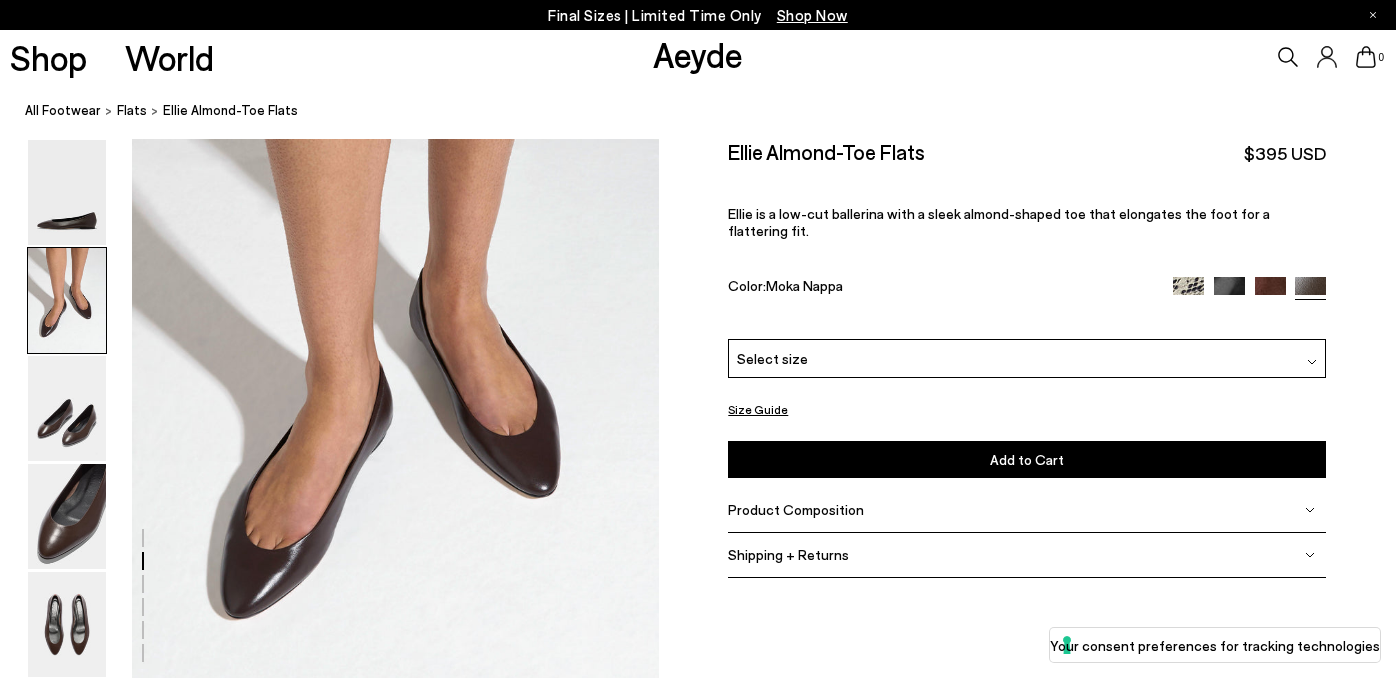 click at bounding box center [1270, 292] 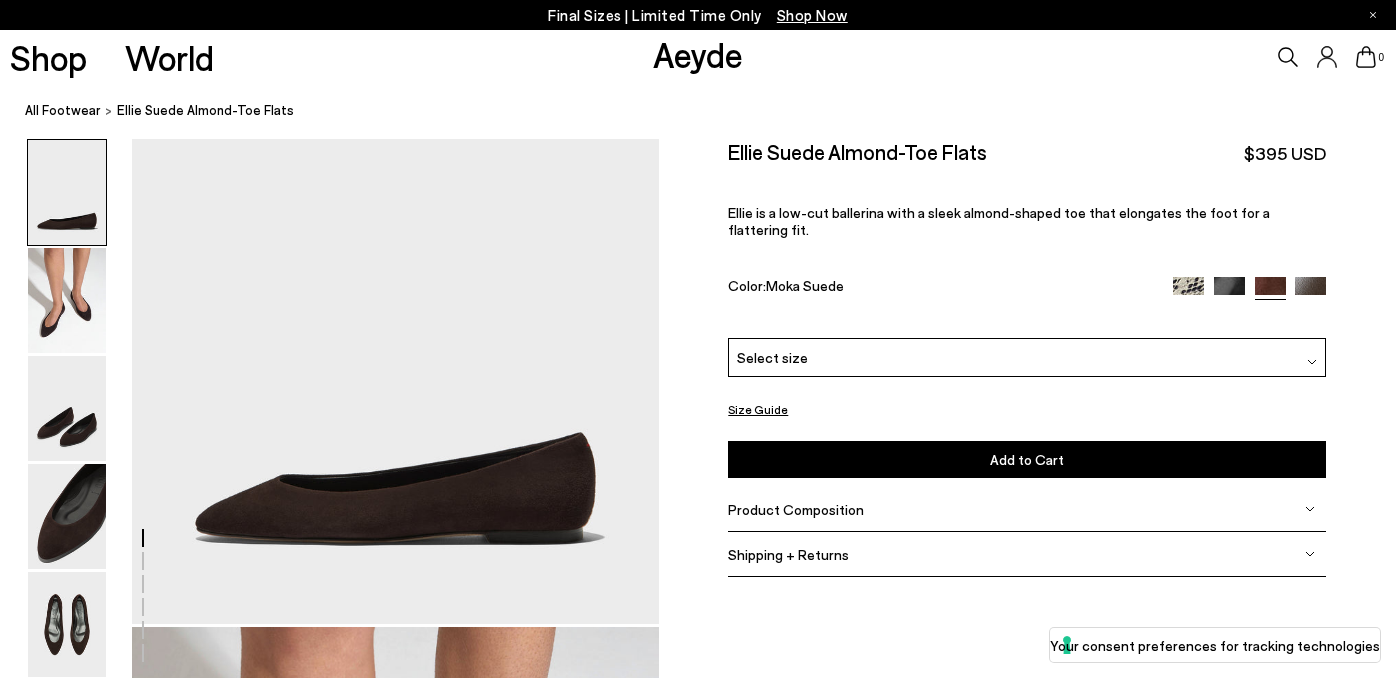 scroll, scrollTop: 0, scrollLeft: 0, axis: both 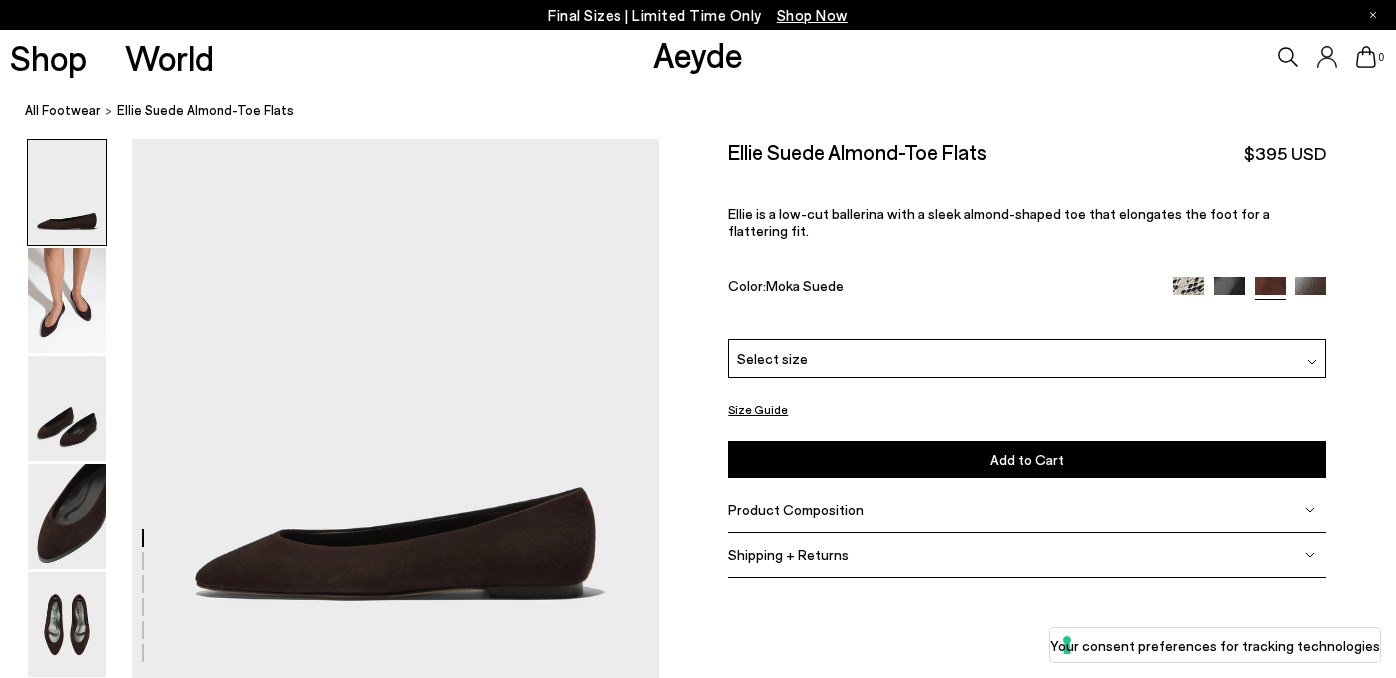click at bounding box center [1229, 292] 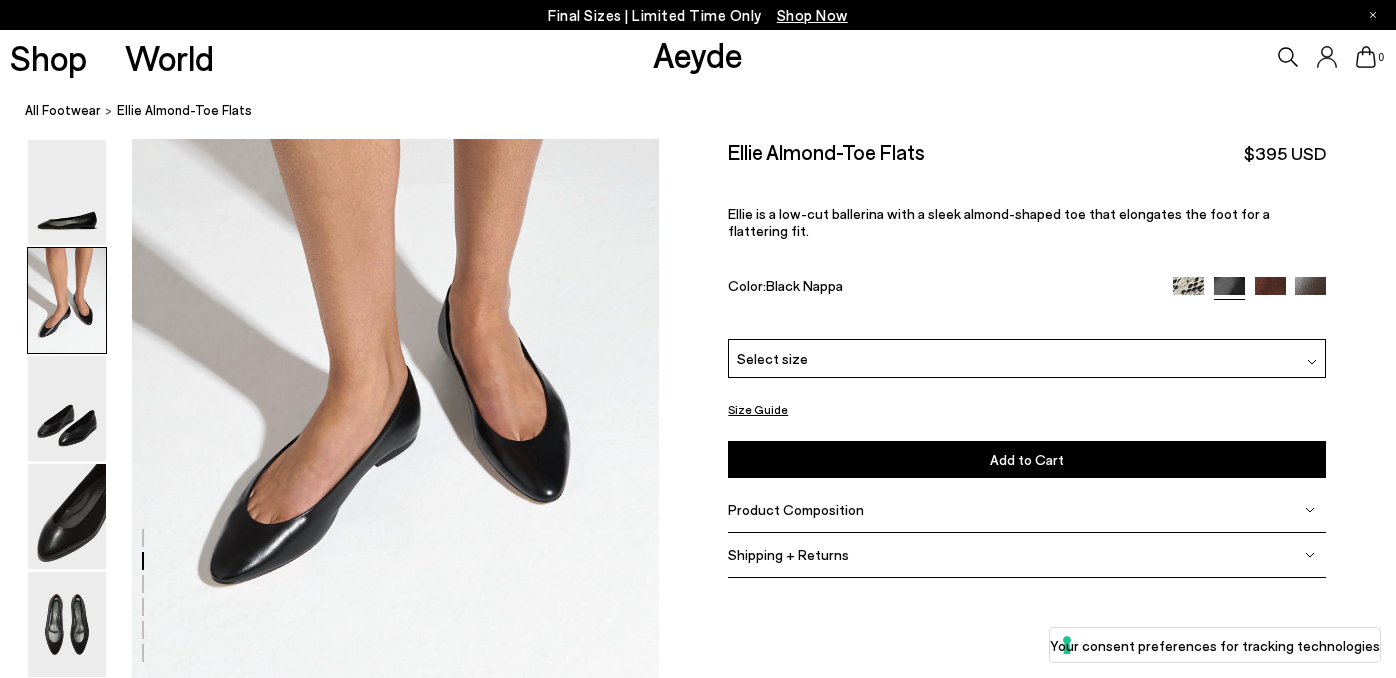 scroll, scrollTop: 702, scrollLeft: 0, axis: vertical 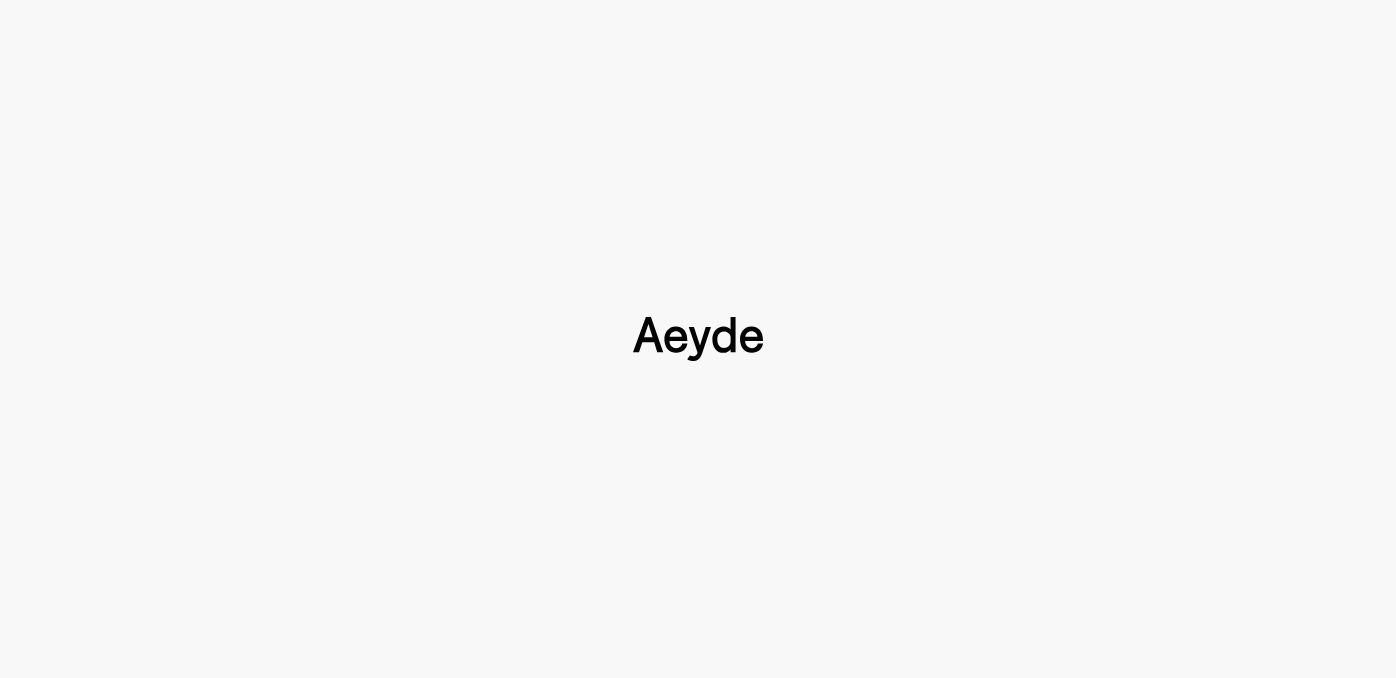 type 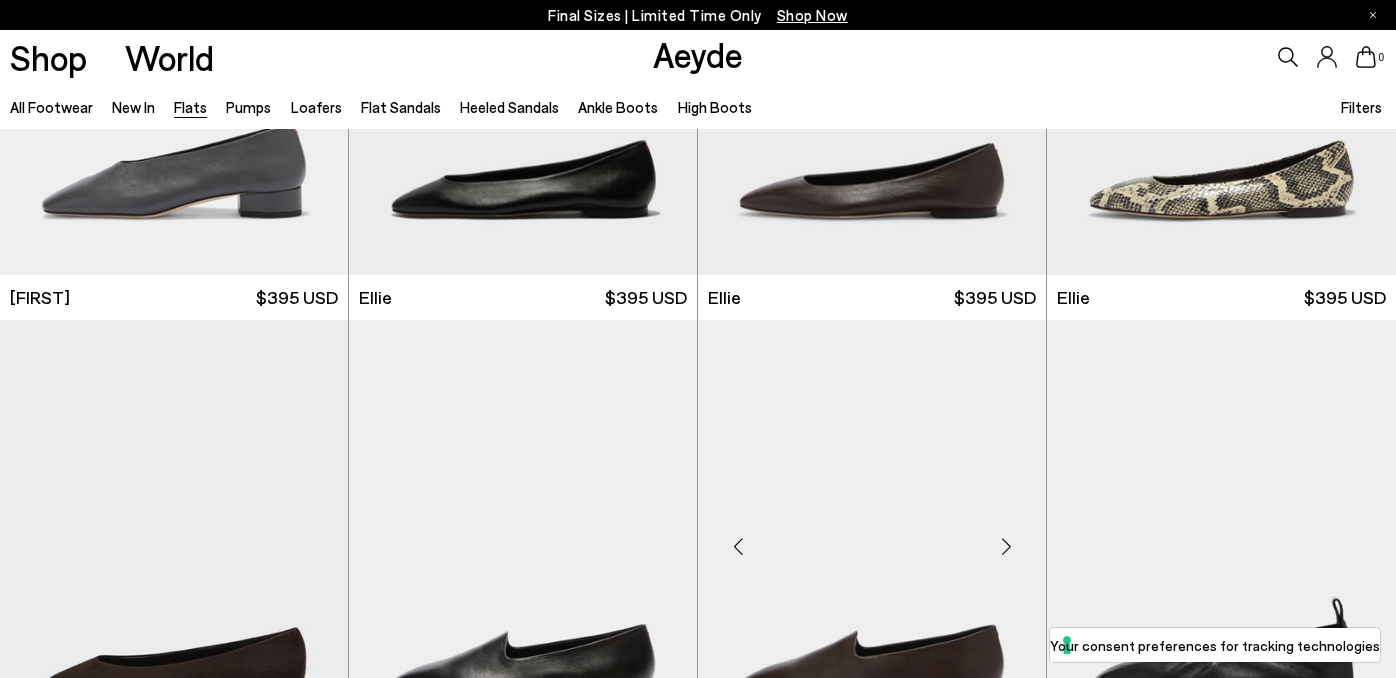 scroll, scrollTop: 759, scrollLeft: 0, axis: vertical 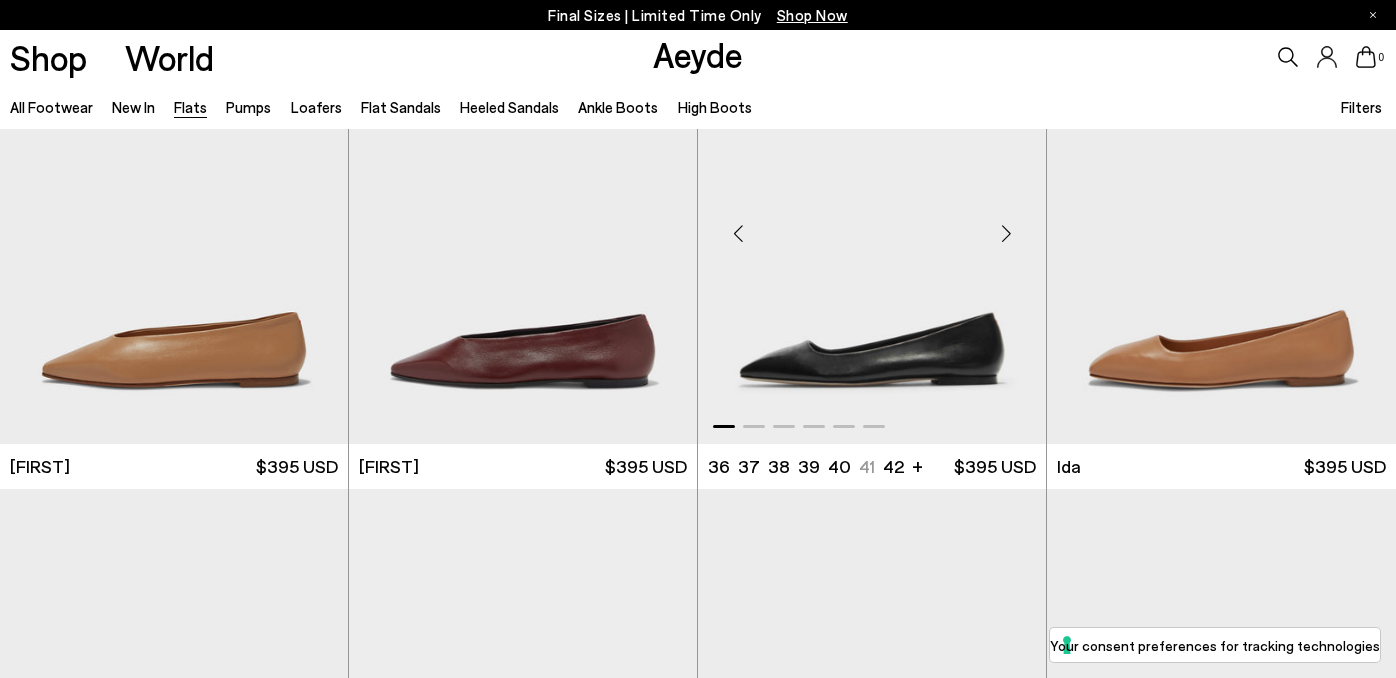 click at bounding box center (872, 226) 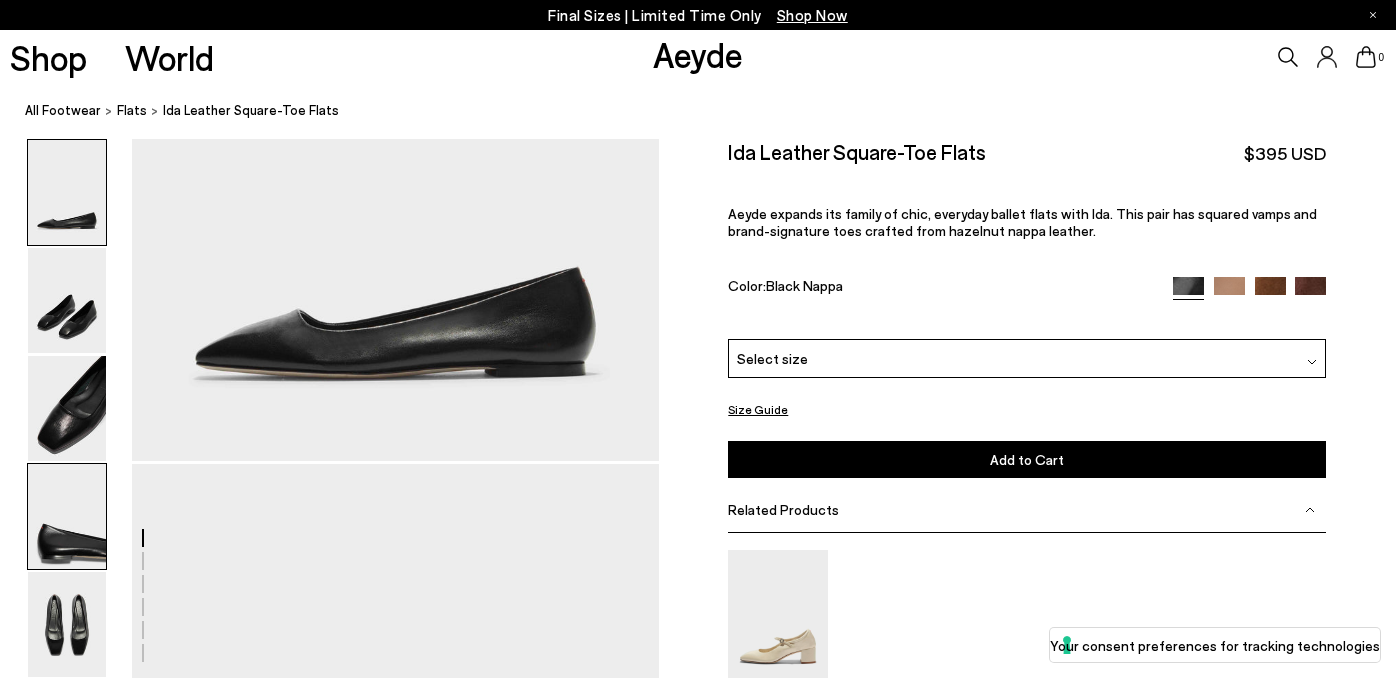 scroll, scrollTop: 218, scrollLeft: 0, axis: vertical 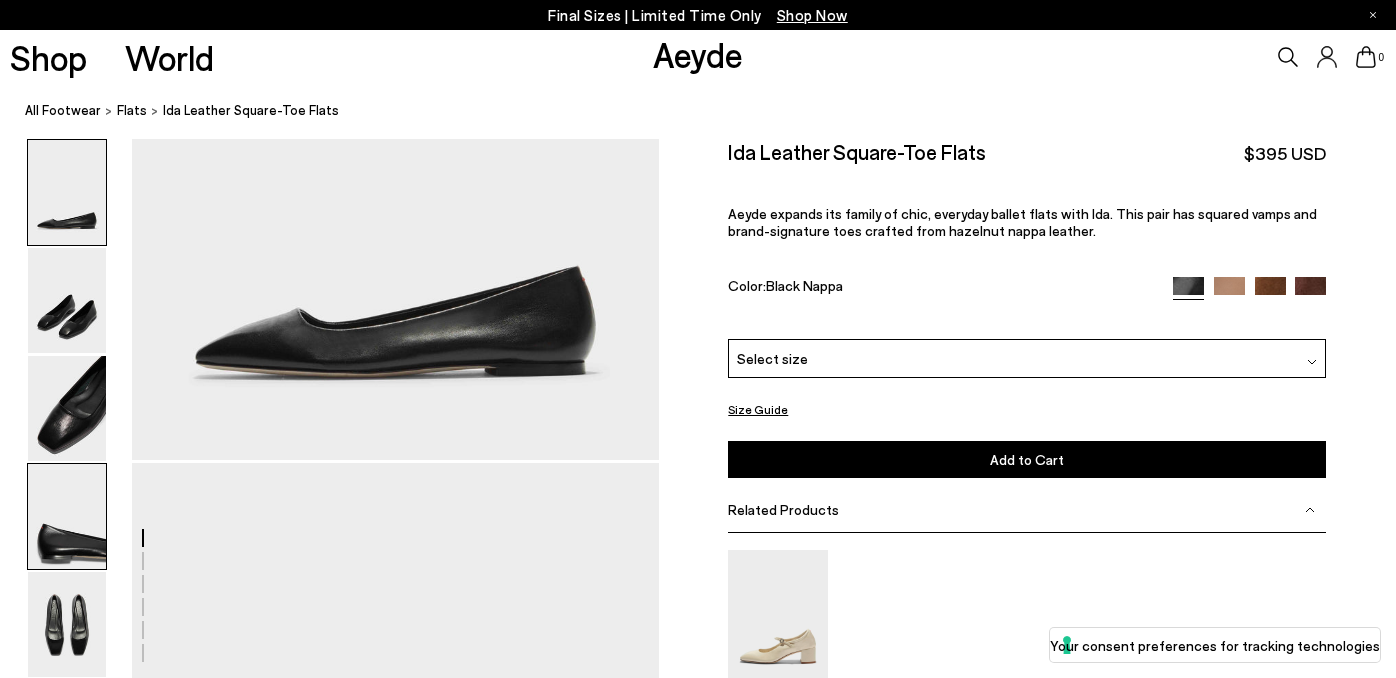 click at bounding box center [67, 516] 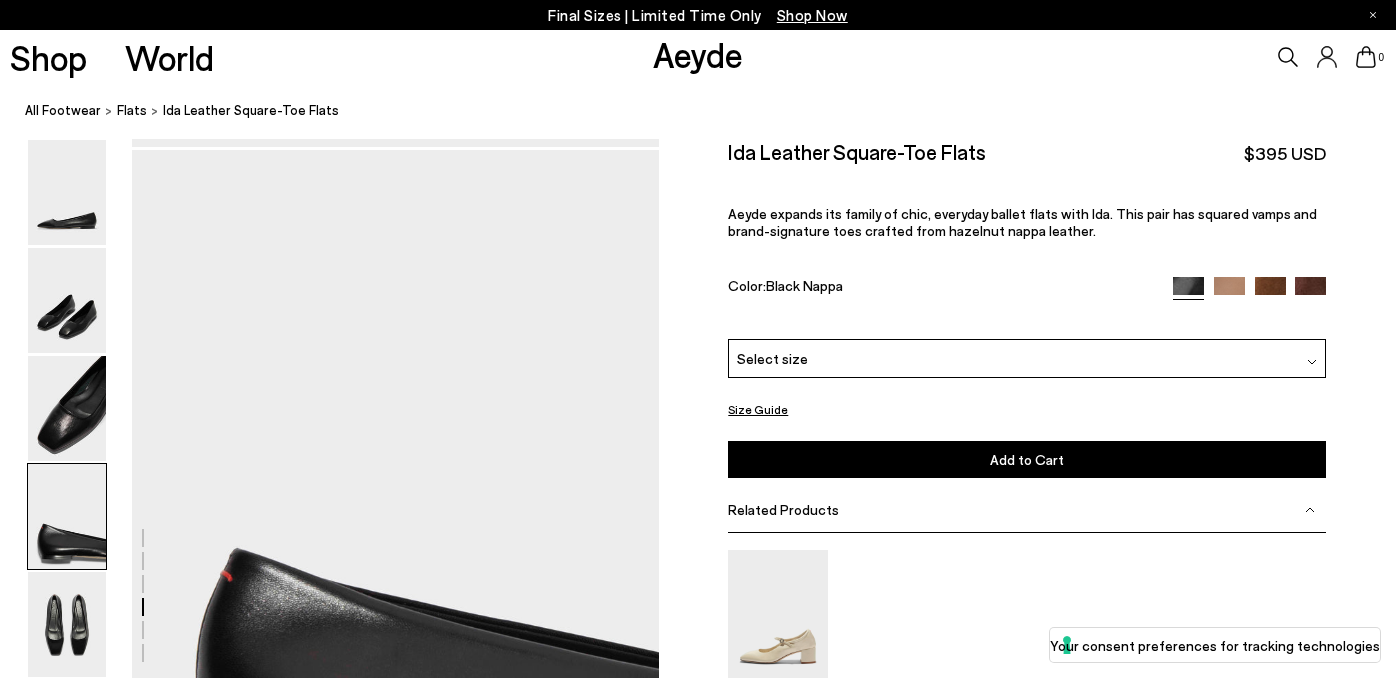 scroll, scrollTop: 1953, scrollLeft: 0, axis: vertical 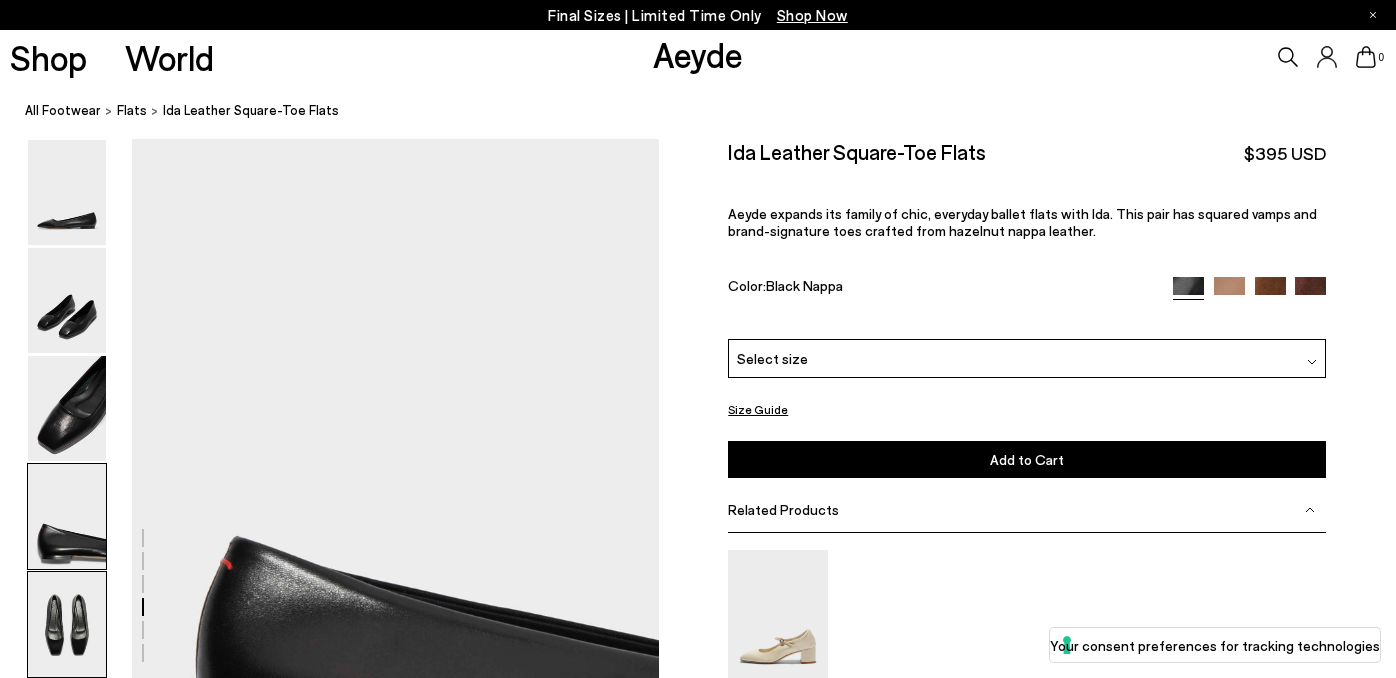 click at bounding box center [67, 624] 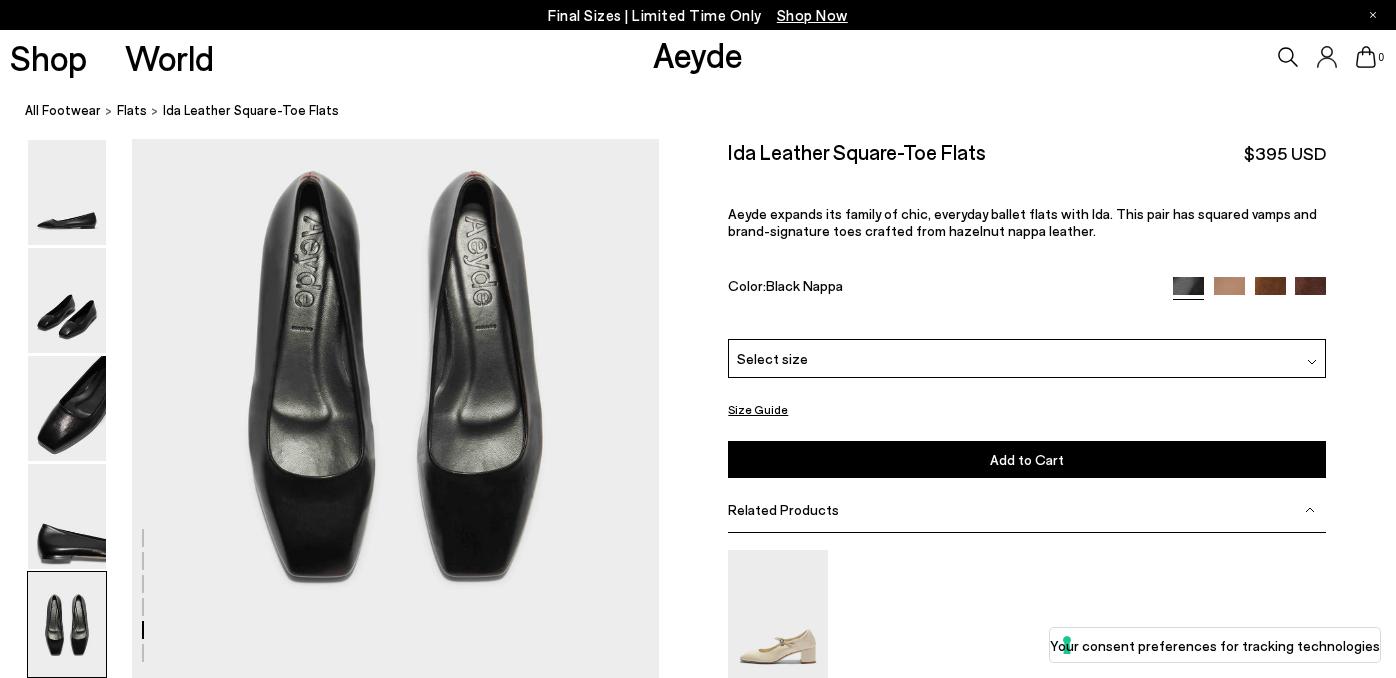 scroll, scrollTop: 2776, scrollLeft: 0, axis: vertical 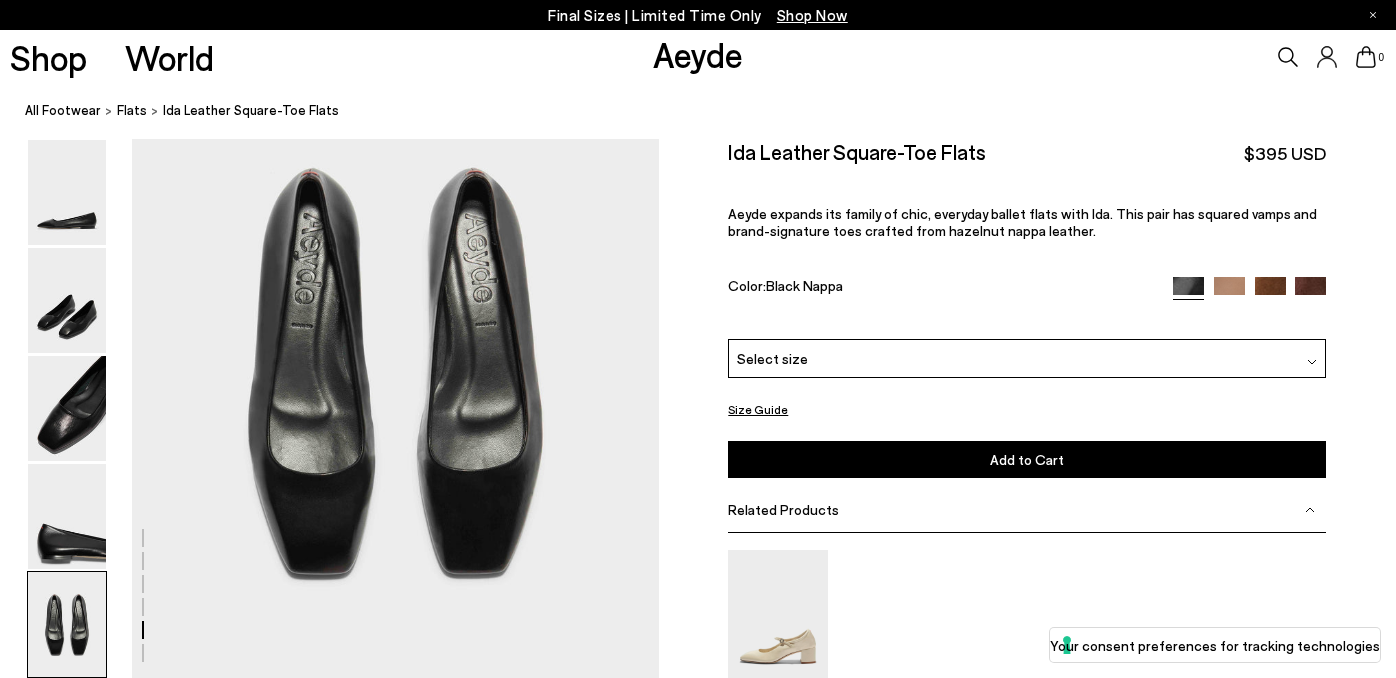 click at bounding box center (1310, 292) 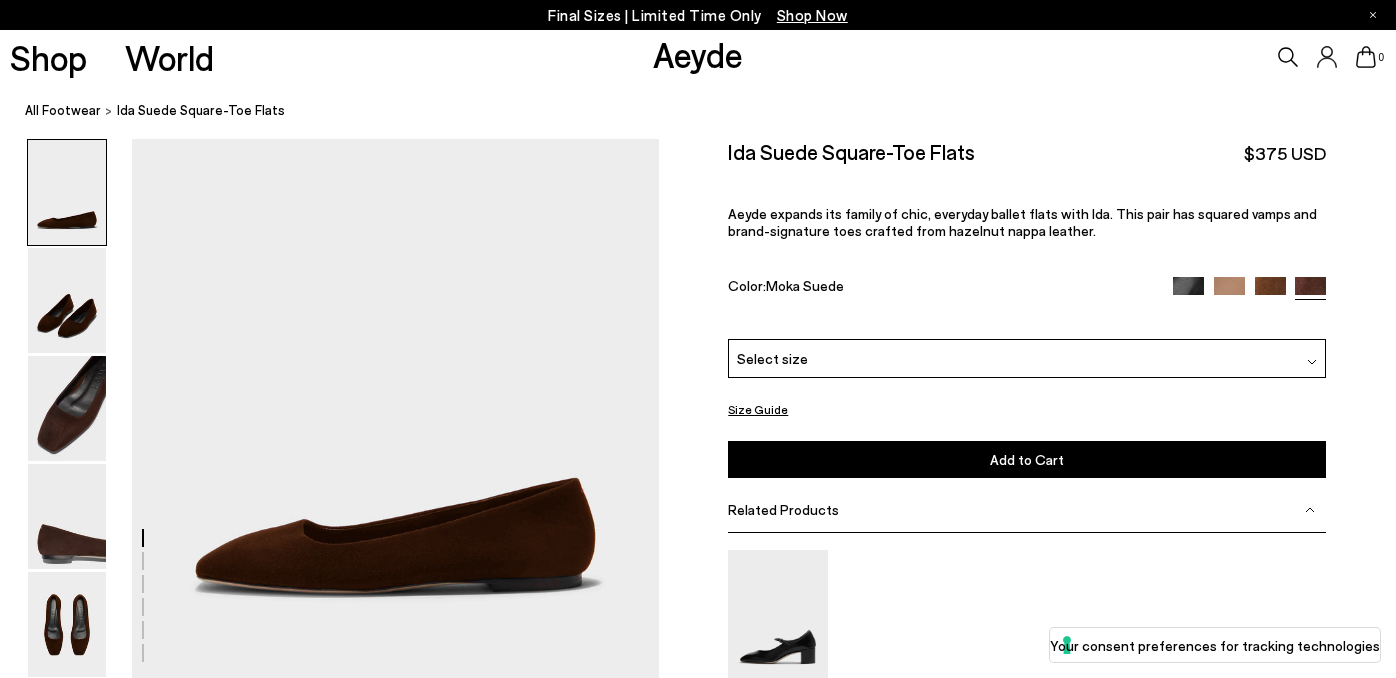 scroll, scrollTop: 0, scrollLeft: 0, axis: both 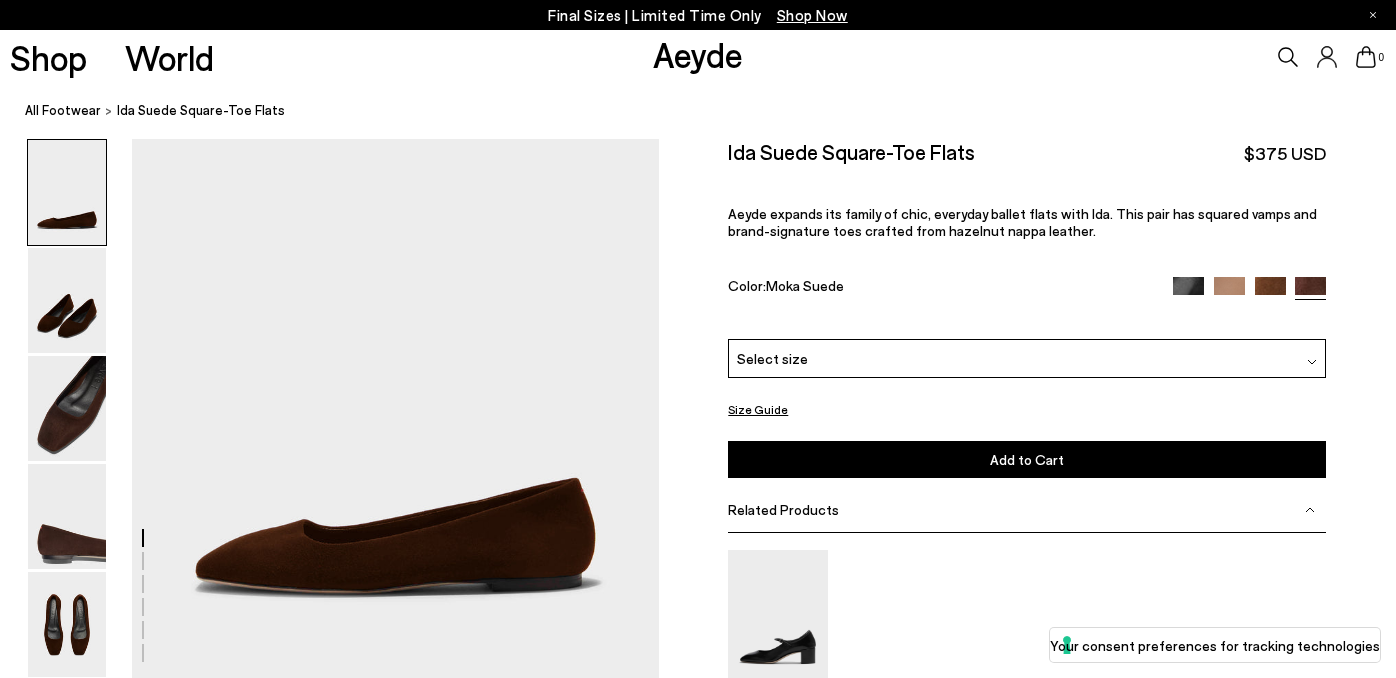 click at bounding box center (1270, 292) 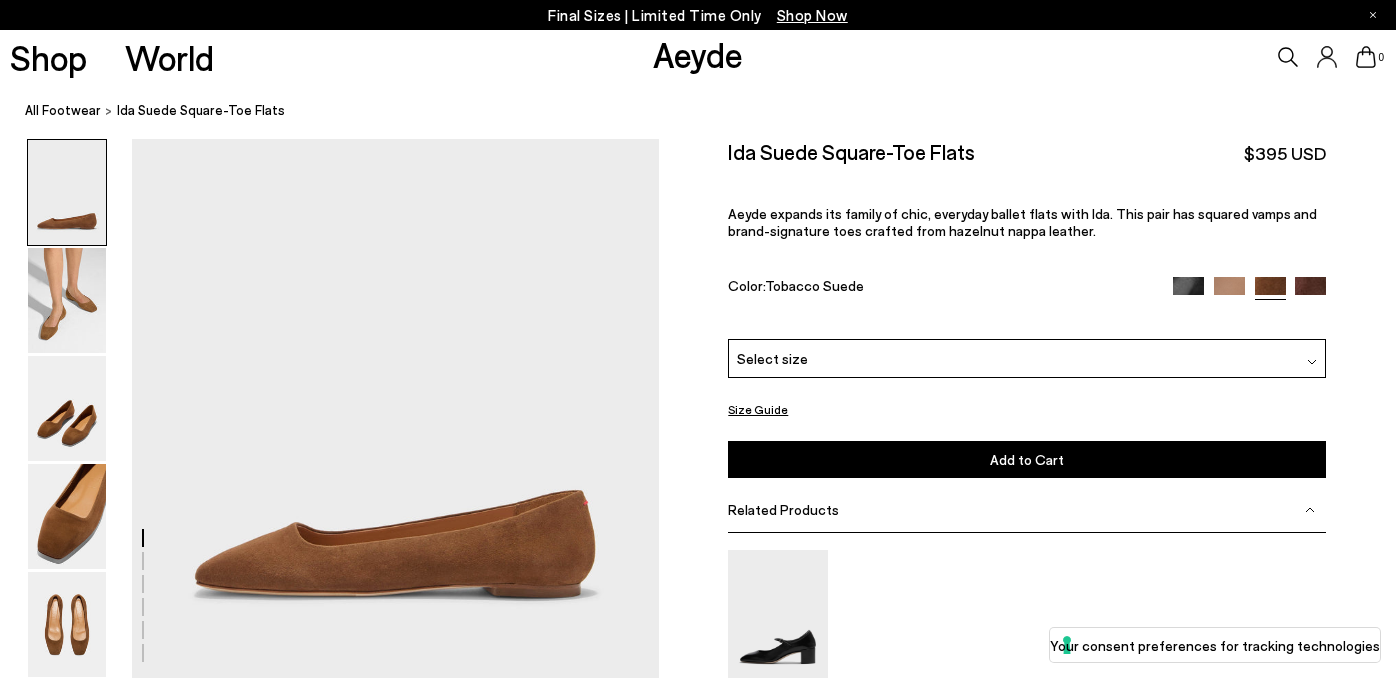 scroll, scrollTop: 0, scrollLeft: 0, axis: both 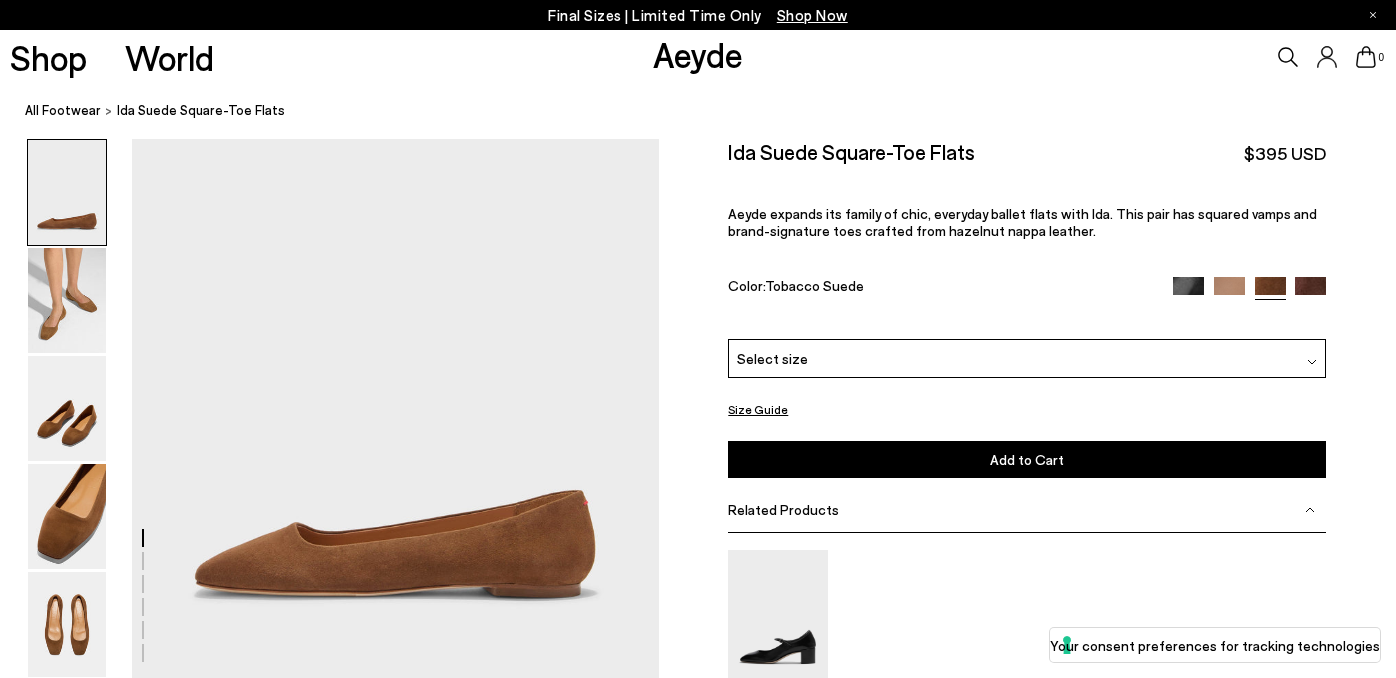 click at bounding box center (1229, 292) 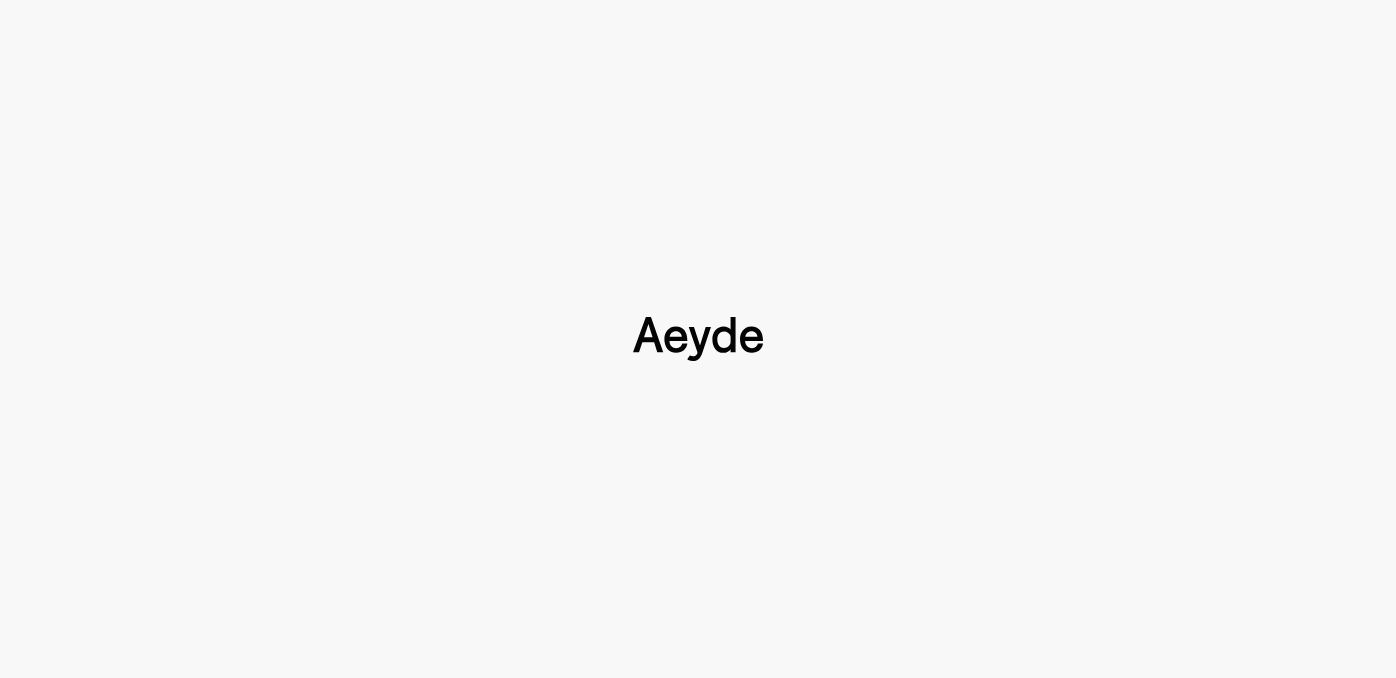 type 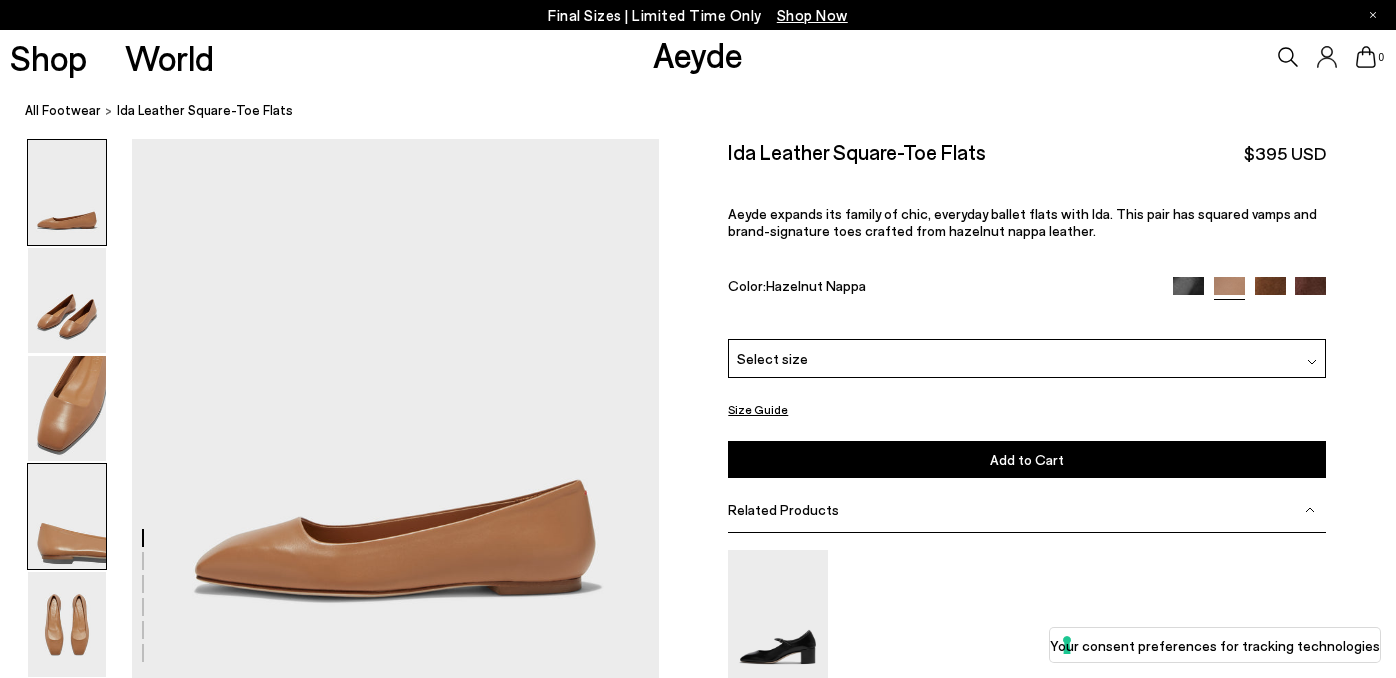 scroll, scrollTop: 0, scrollLeft: 0, axis: both 